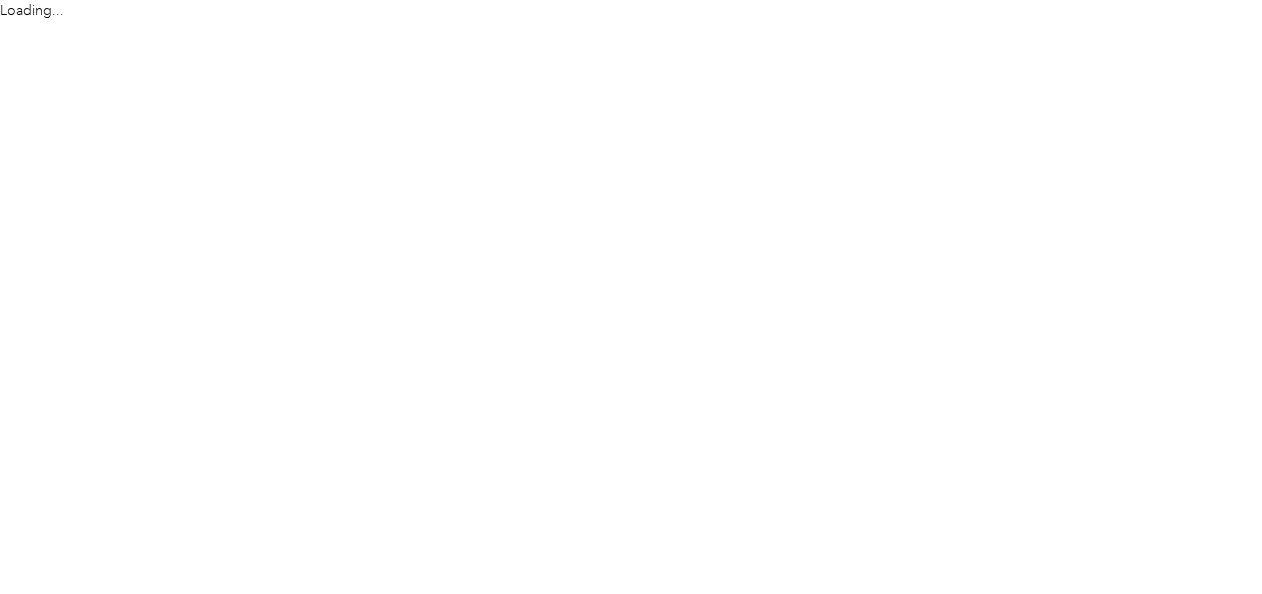 scroll, scrollTop: 0, scrollLeft: 0, axis: both 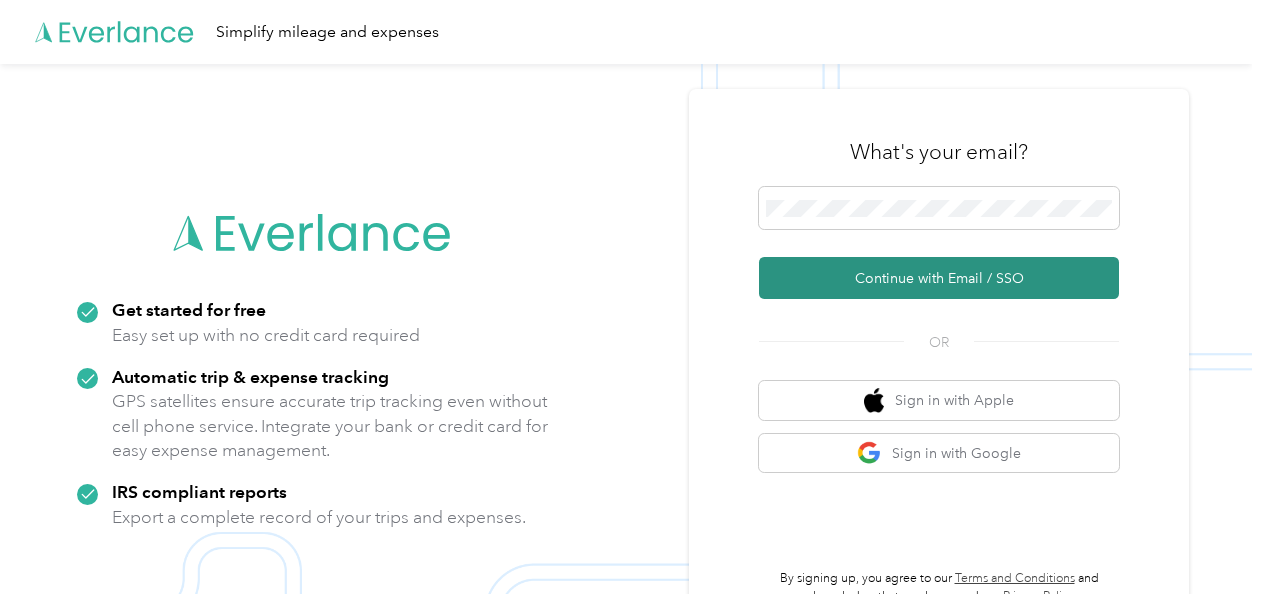 click on "Continue with Email / SSO" at bounding box center [939, 278] 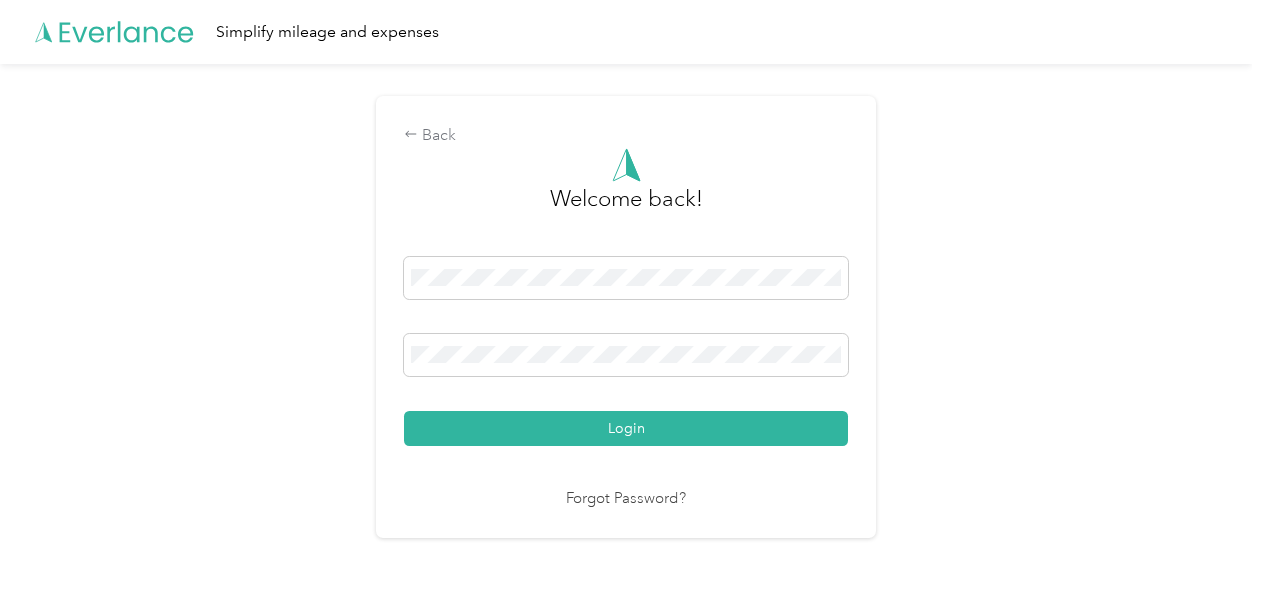 click on "Login" at bounding box center [626, 428] 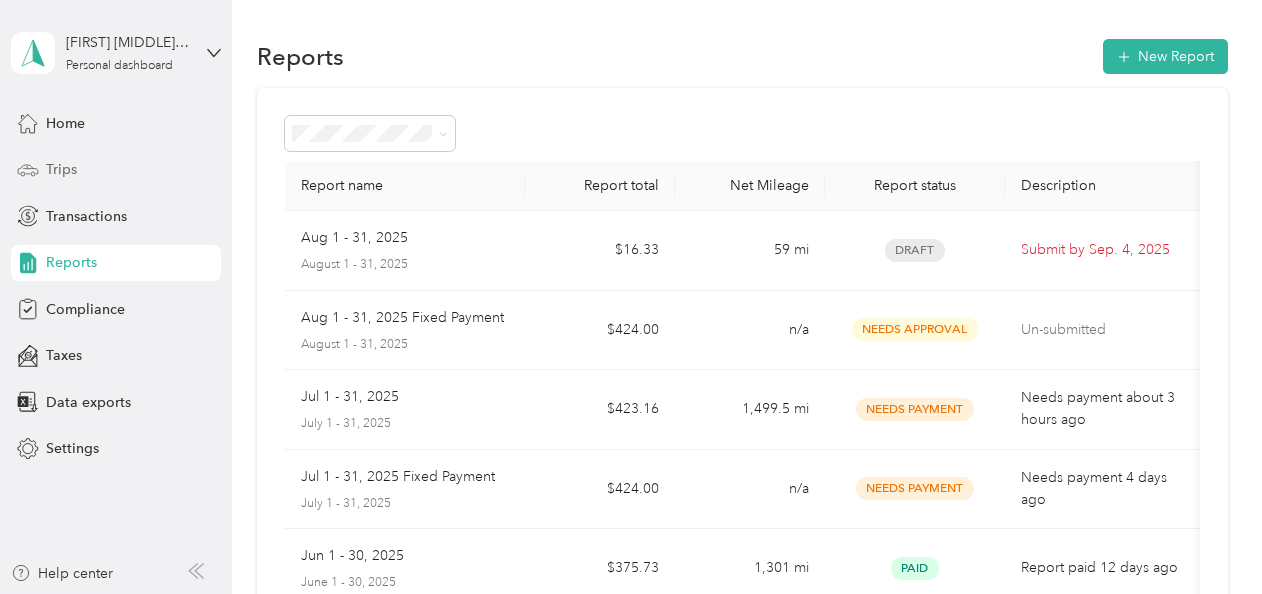 click on "Trips" at bounding box center [61, 169] 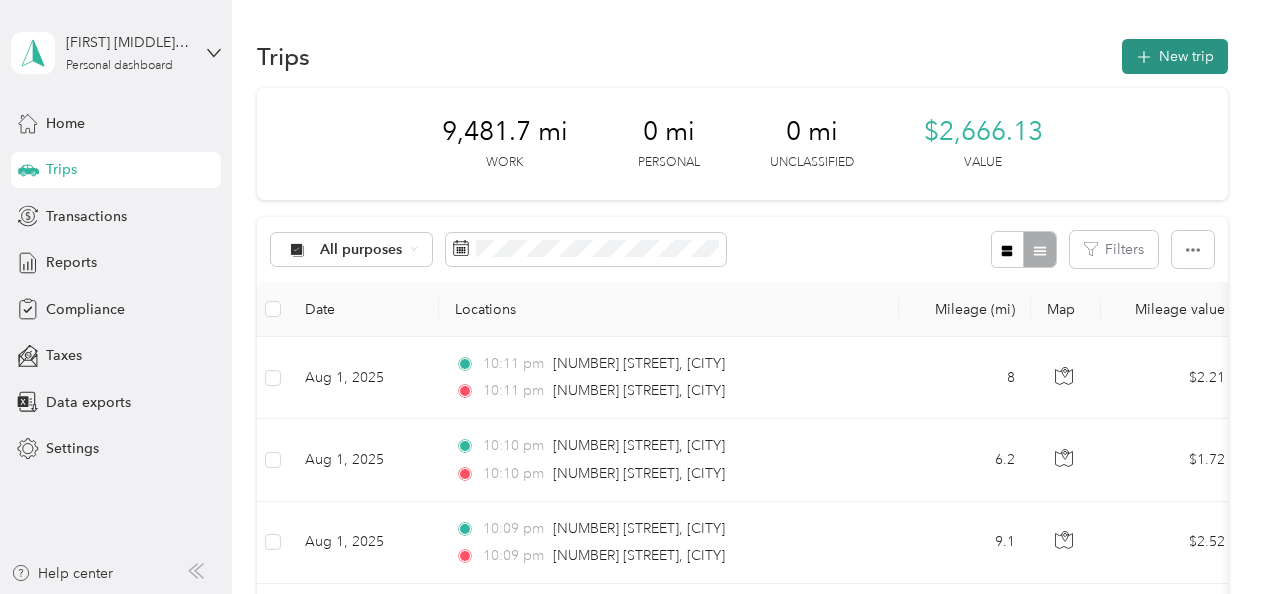 click on "New trip" at bounding box center (1175, 56) 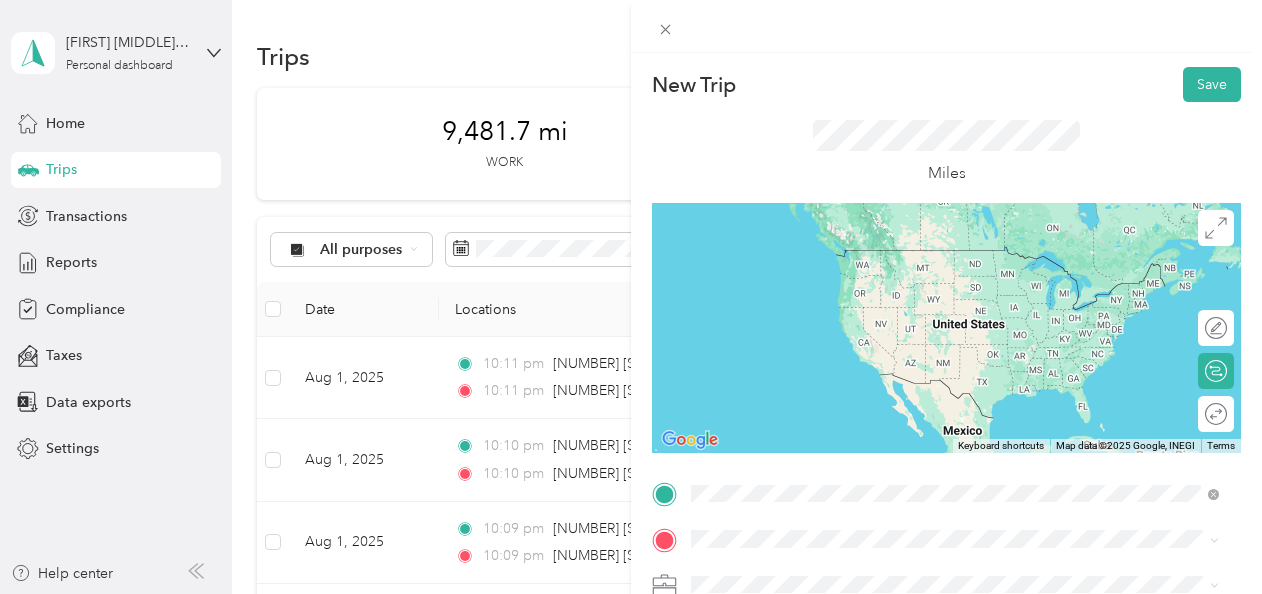 click on "[NUMBER] [STREET]
[CITY], [STATE] [POSTAL_CODE], [COUNTRY]" at bounding box center (873, 258) 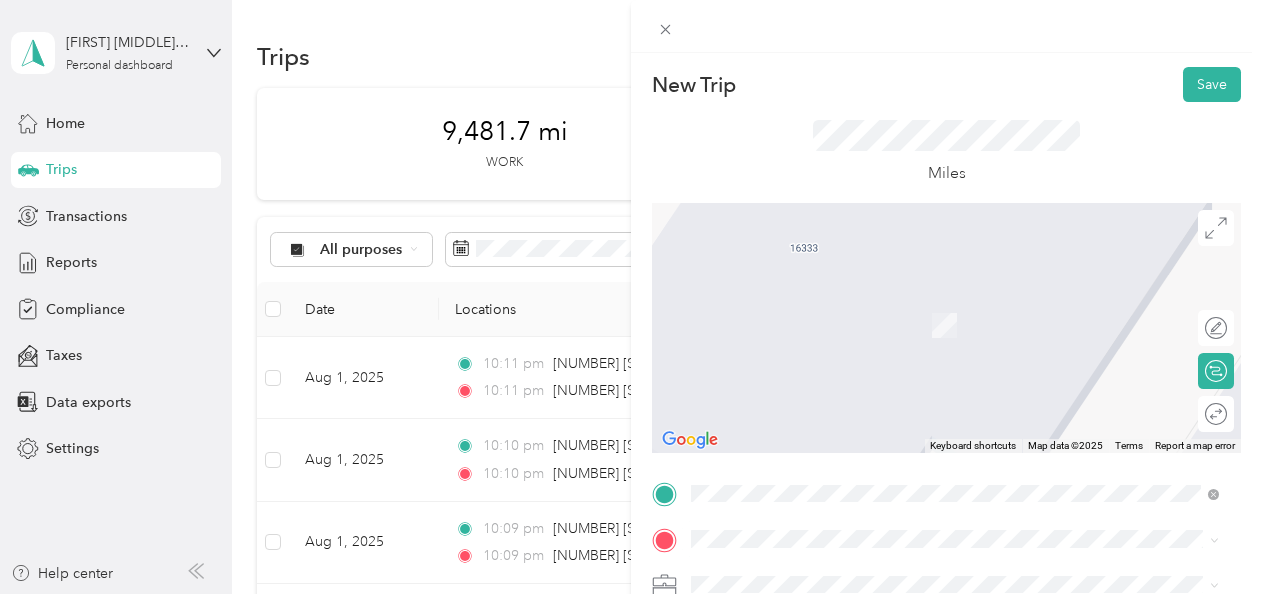 click on "[NUMBER] [STREET]
[CITY], [STATE] [POSTAL_CODE], [COUNTRY]" at bounding box center (873, 295) 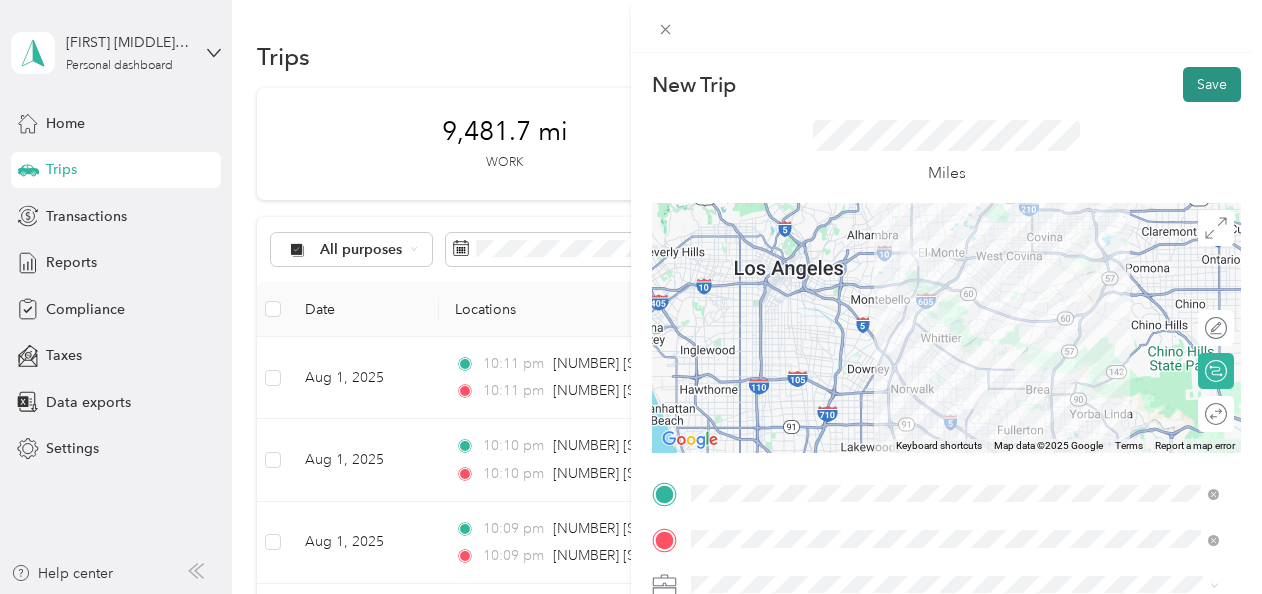 click on "Save" at bounding box center (1212, 84) 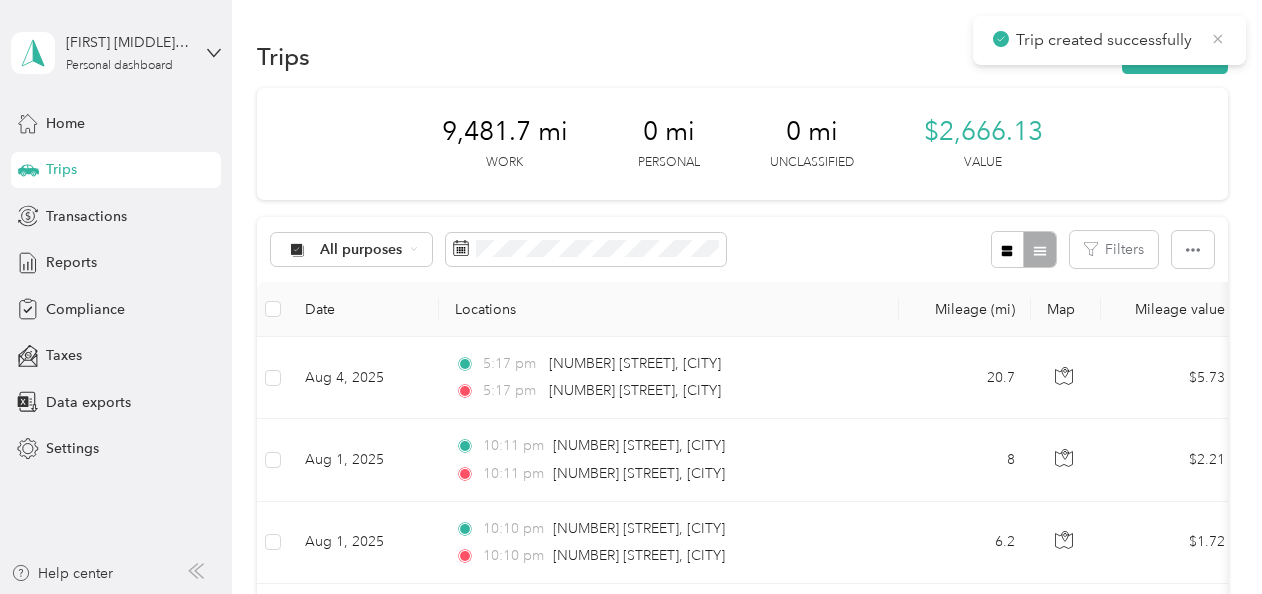 click 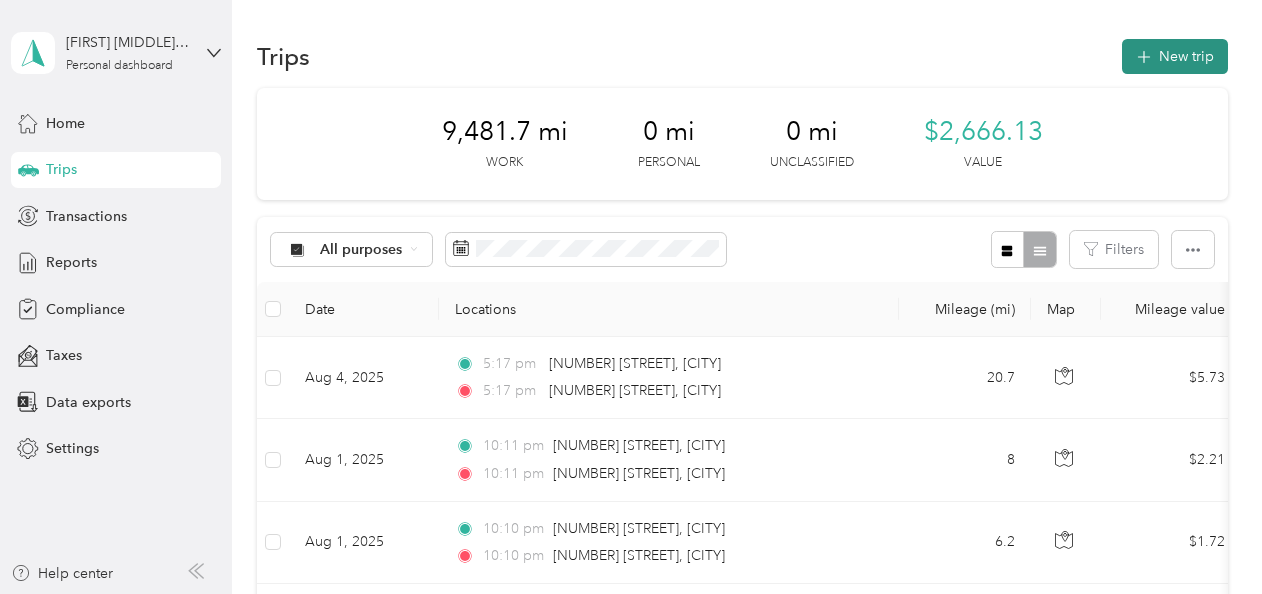 click on "New trip" at bounding box center [1175, 56] 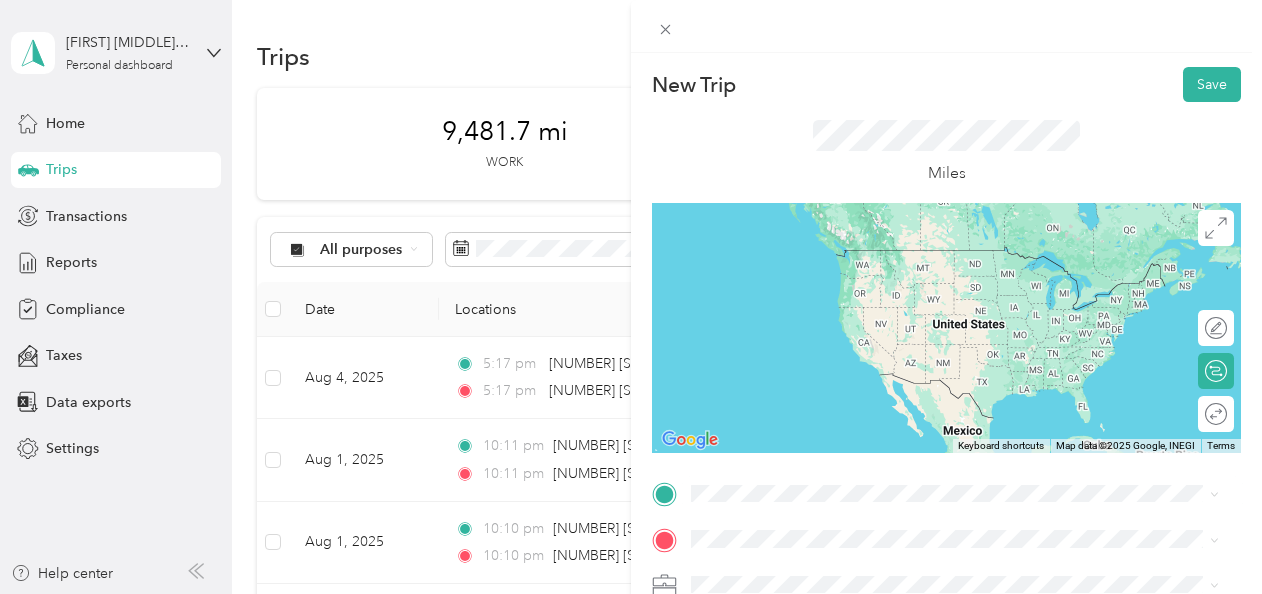 click on "[NUMBER] [STREET]
[CITY], [STATE] [POSTAL_CODE], [COUNTRY]" at bounding box center [873, 326] 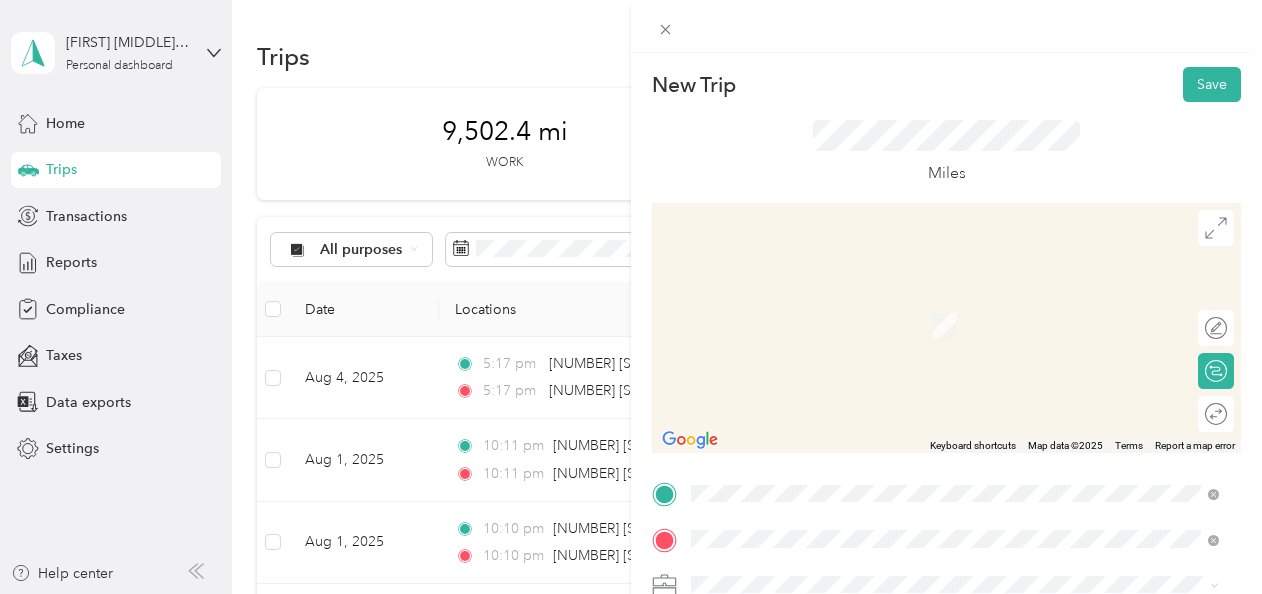 click on "[NUMBER] [STREET]
[CITY], [STATE] [POSTAL_CODE], [COUNTRY]" at bounding box center [873, 381] 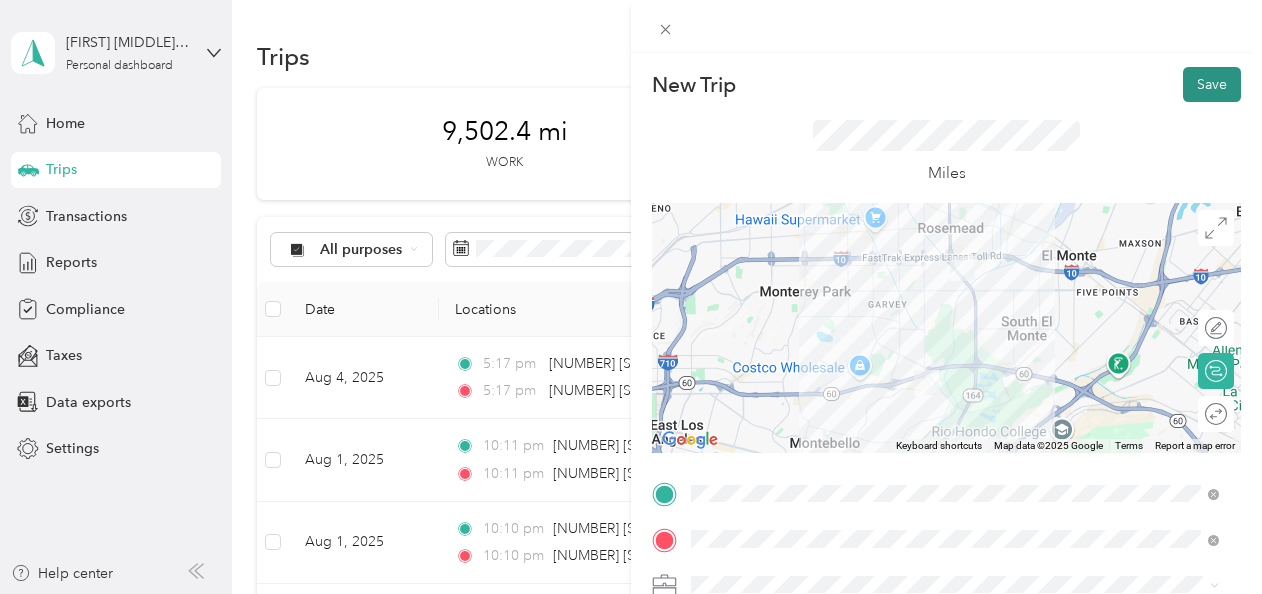click on "Save" at bounding box center [1212, 84] 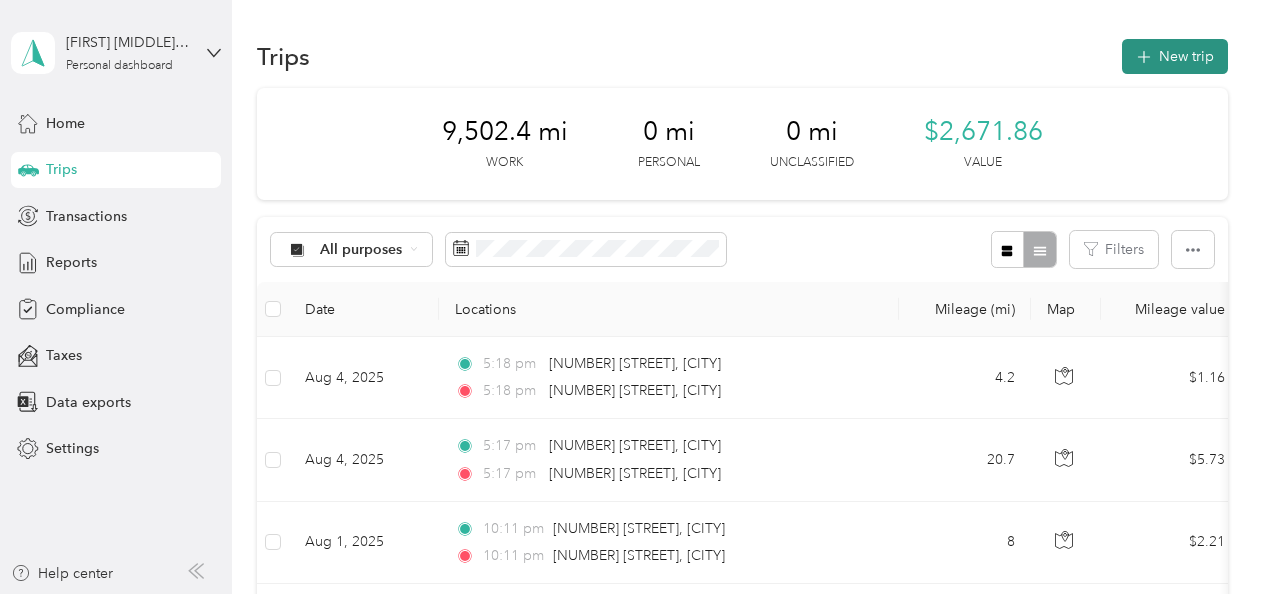 click on "New trip" at bounding box center (1175, 56) 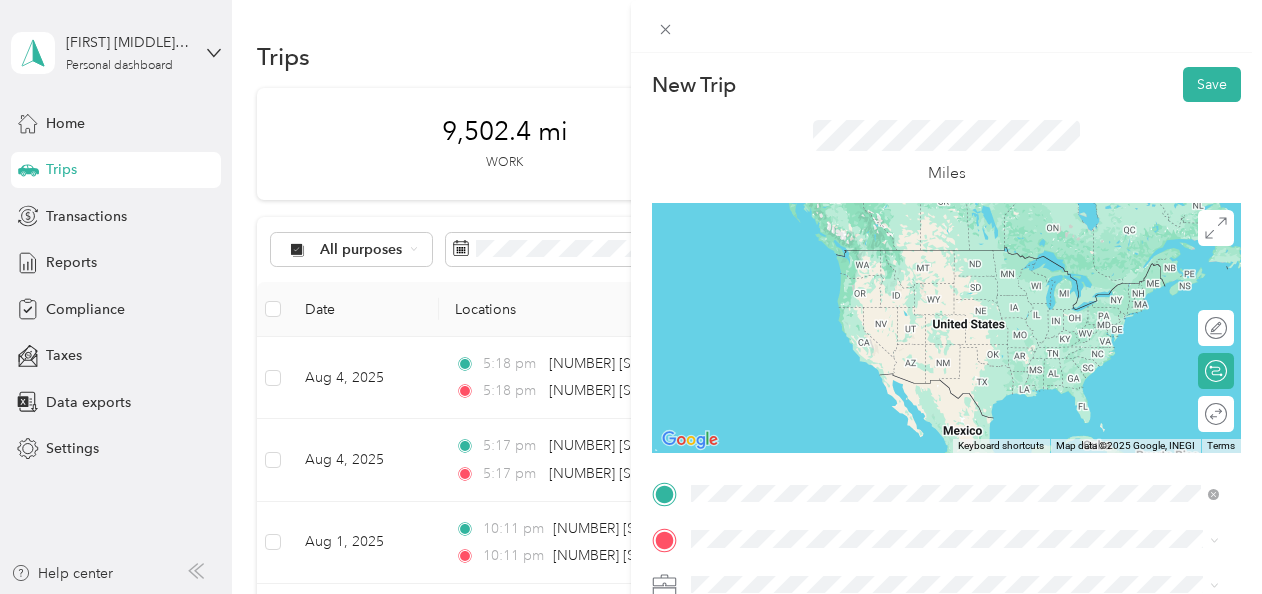 click on "[NUMBER] [STREET]
[CITY], [STATE] [POSTAL_CODE], [COUNTRY]" at bounding box center (873, 447) 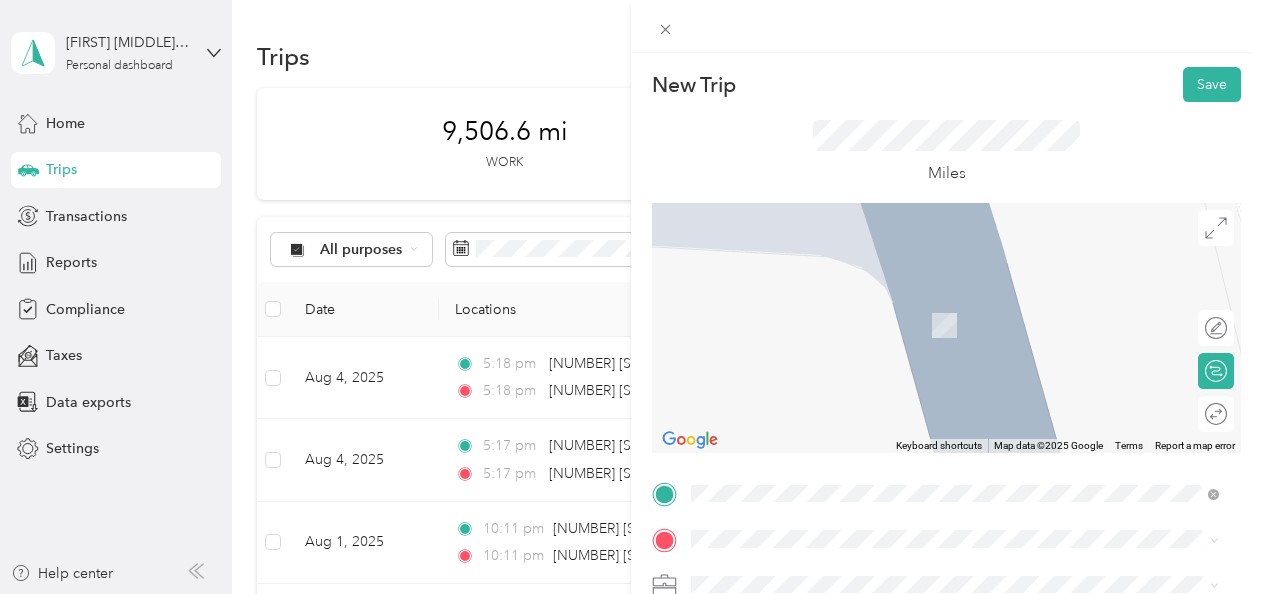 click on "[NUMBER] [STREET]
[CITY], [STATE] [POSTAL_CODE], [COUNTRY]" at bounding box center [955, 294] 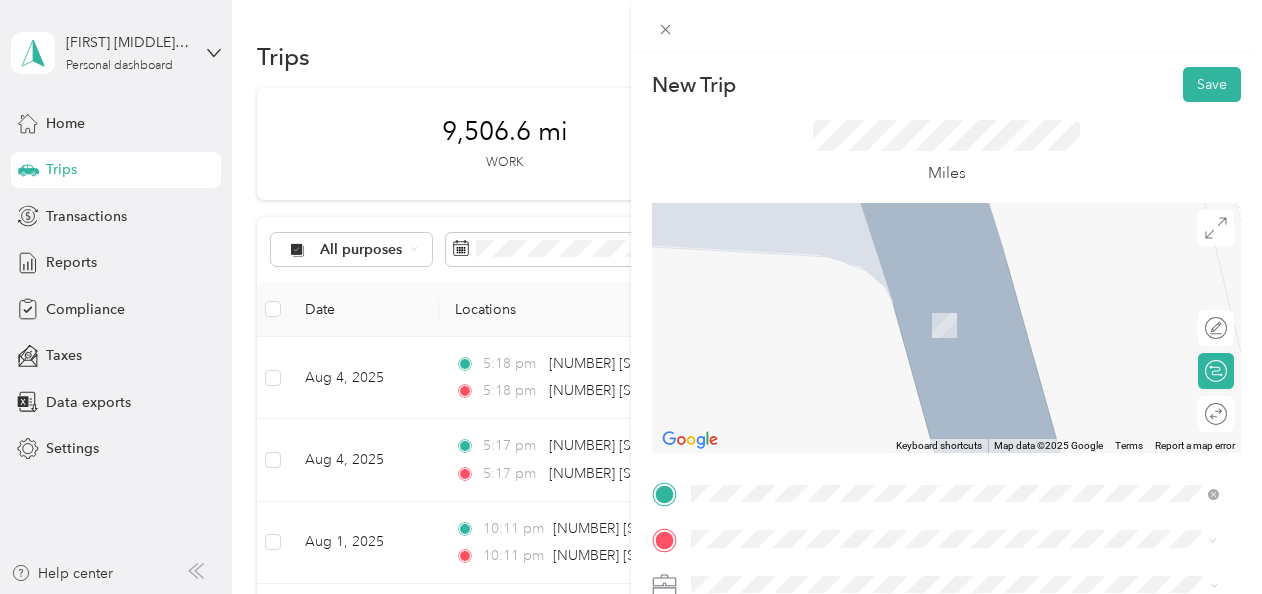 click on "[NUMBER] [STREET]
[CITY], [STATE] [POSTAL_CODE], [COUNTRY]" at bounding box center [955, 360] 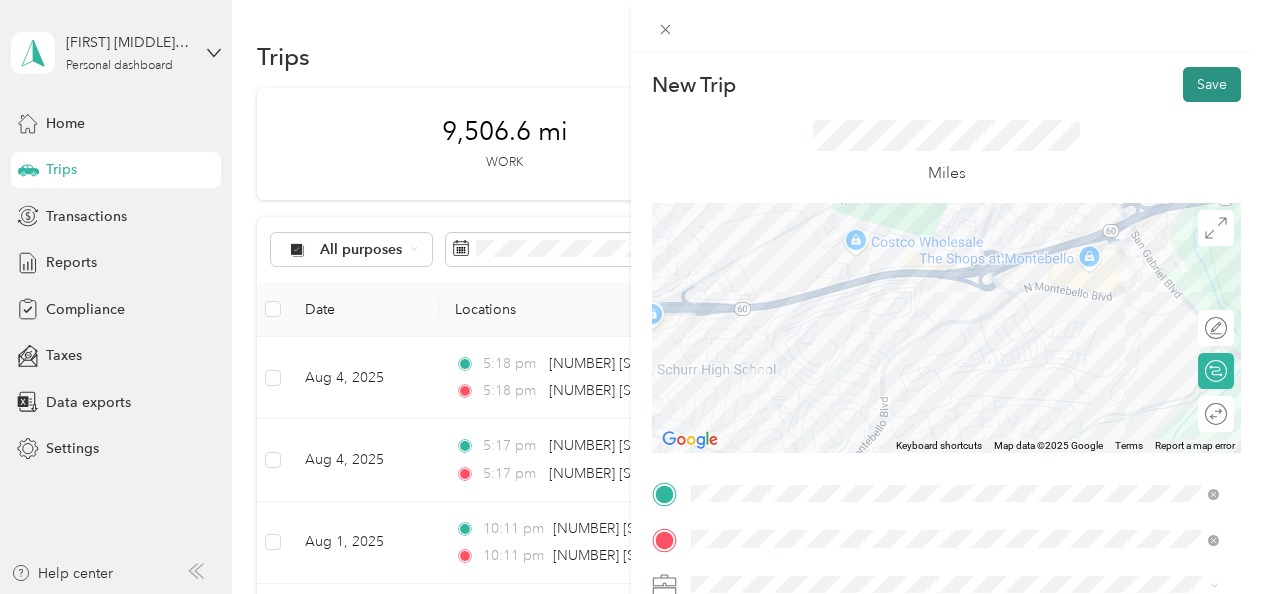 click on "Save" at bounding box center [1212, 84] 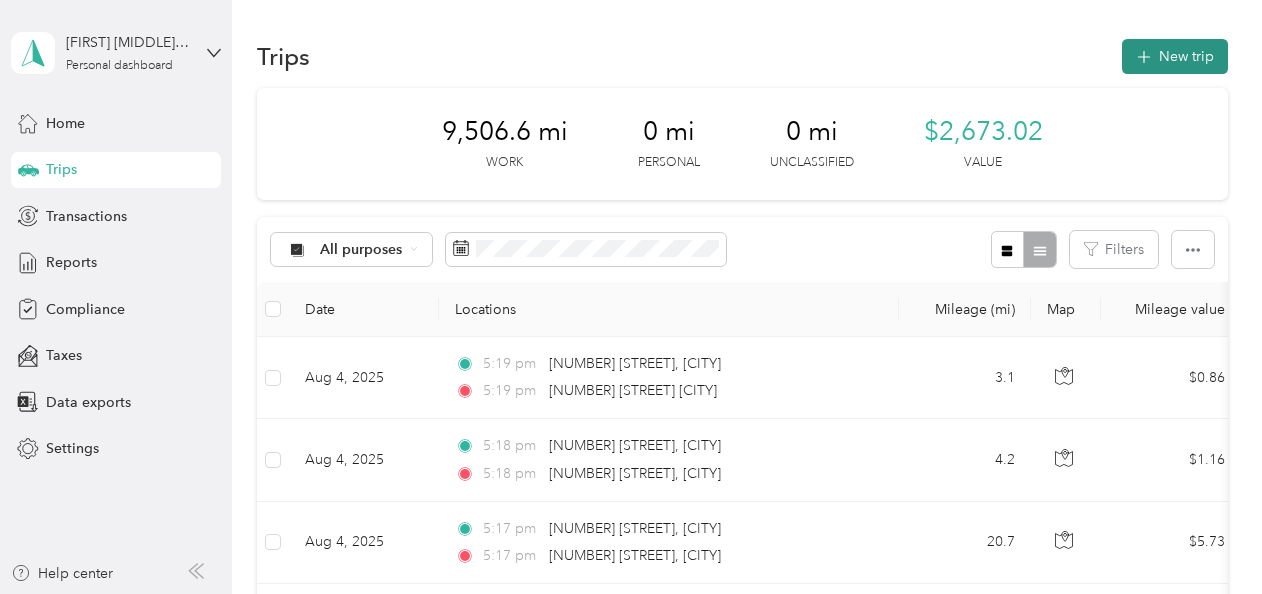 click on "New trip" at bounding box center [1175, 56] 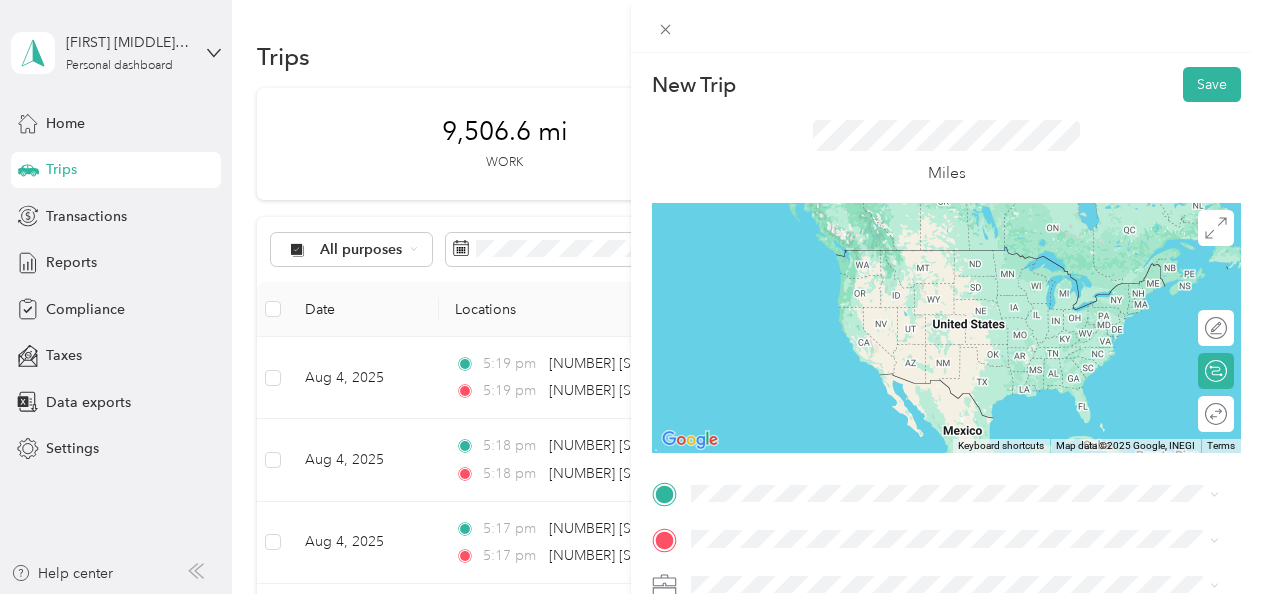 click on "[NUMBER] [STREET]
[CITY], [STATE] [POSTAL_CODE], [COUNTRY]" at bounding box center (873, 251) 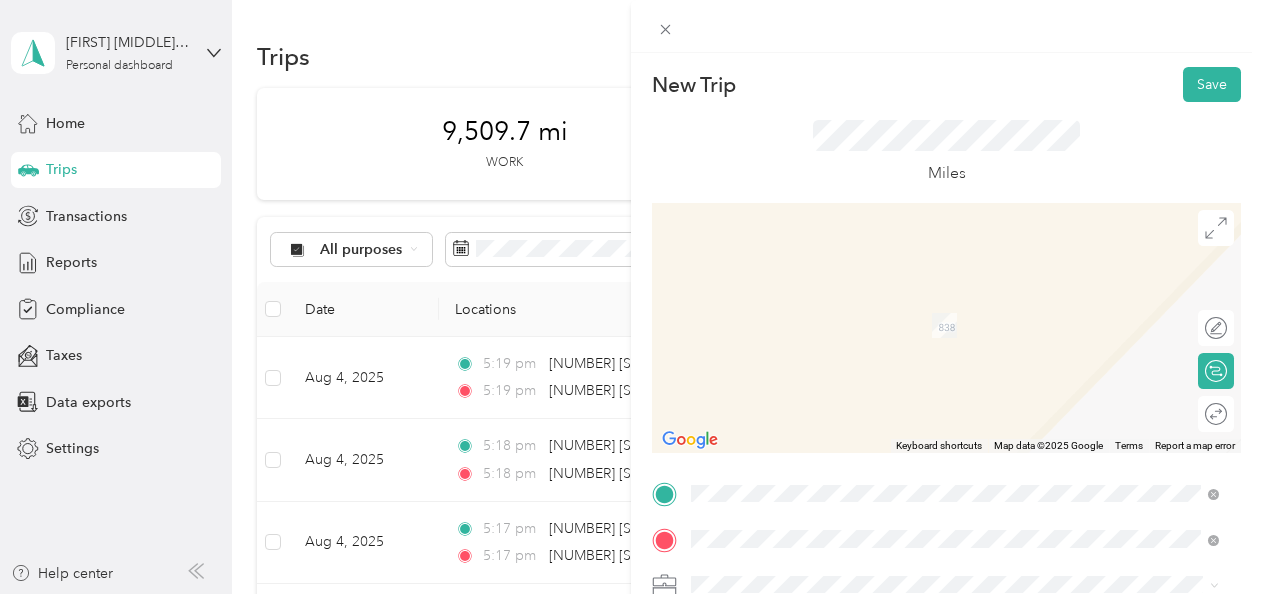 click on "[NUMBER] [STREET]
[CITY], [STATE] [POSTAL_CODE], [COUNTRY]" at bounding box center (873, 304) 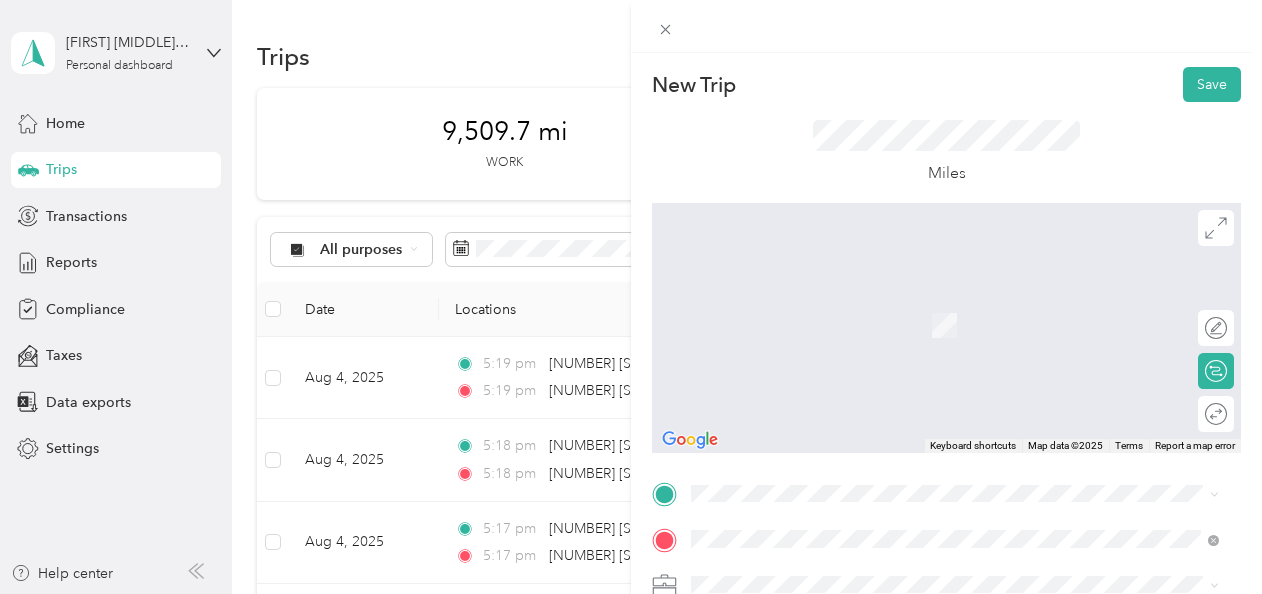 click on "[NUMBER] [STREET]
[CITY], [STATE] [POSTAL_CODE], [COUNTRY]" at bounding box center (955, 309) 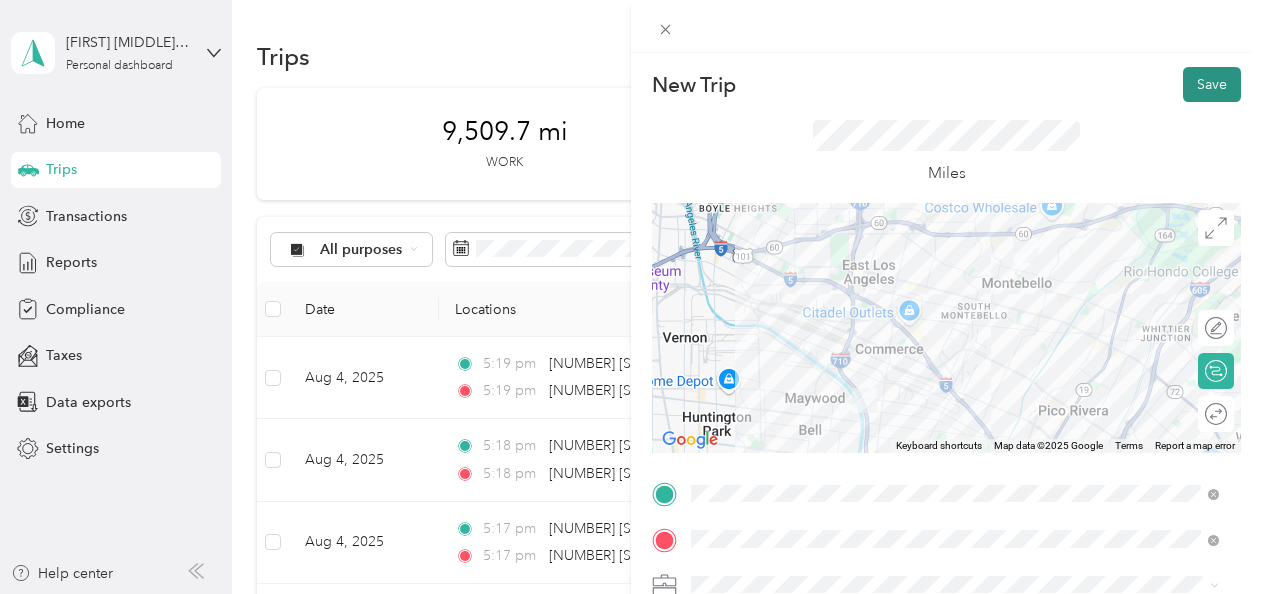 click on "Save" at bounding box center [1212, 84] 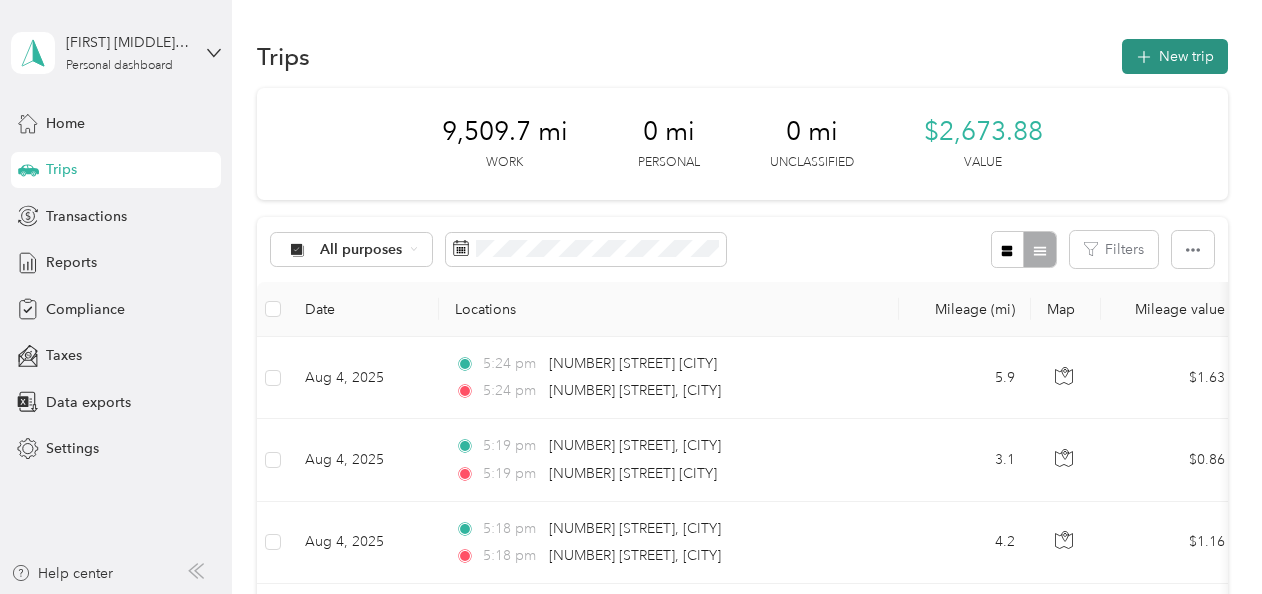 click on "New trip" at bounding box center (1175, 56) 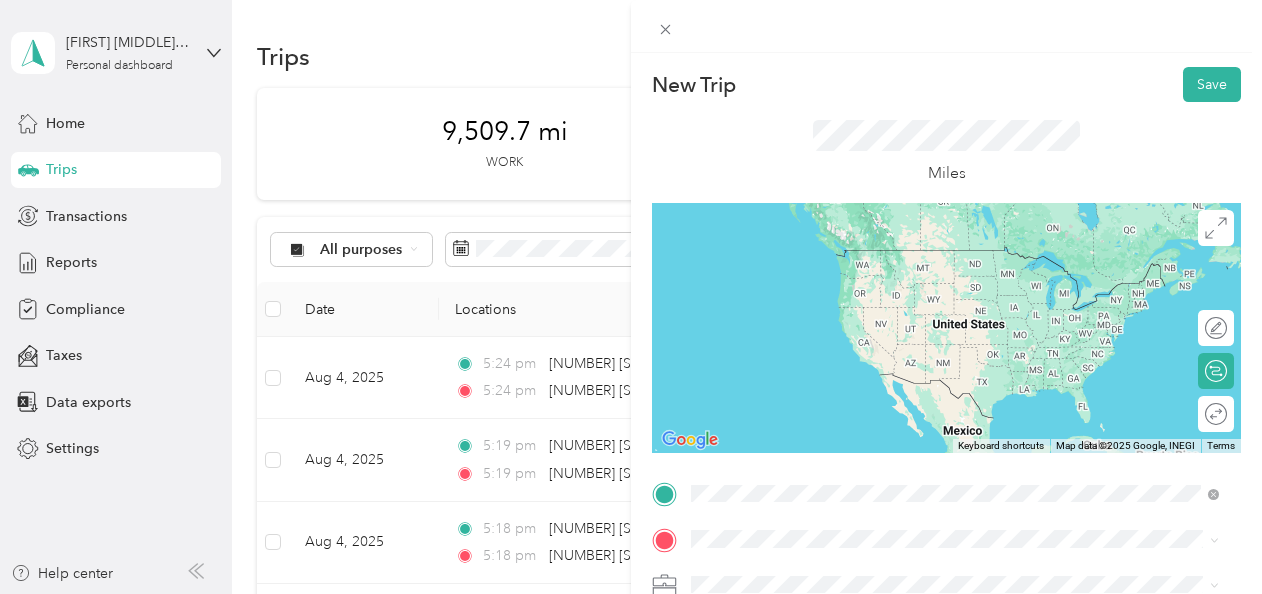 click on "[NUMBER] [STREET]
[CITY], [STATE] [POSTAL_CODE], [COUNTRY]" at bounding box center [873, 335] 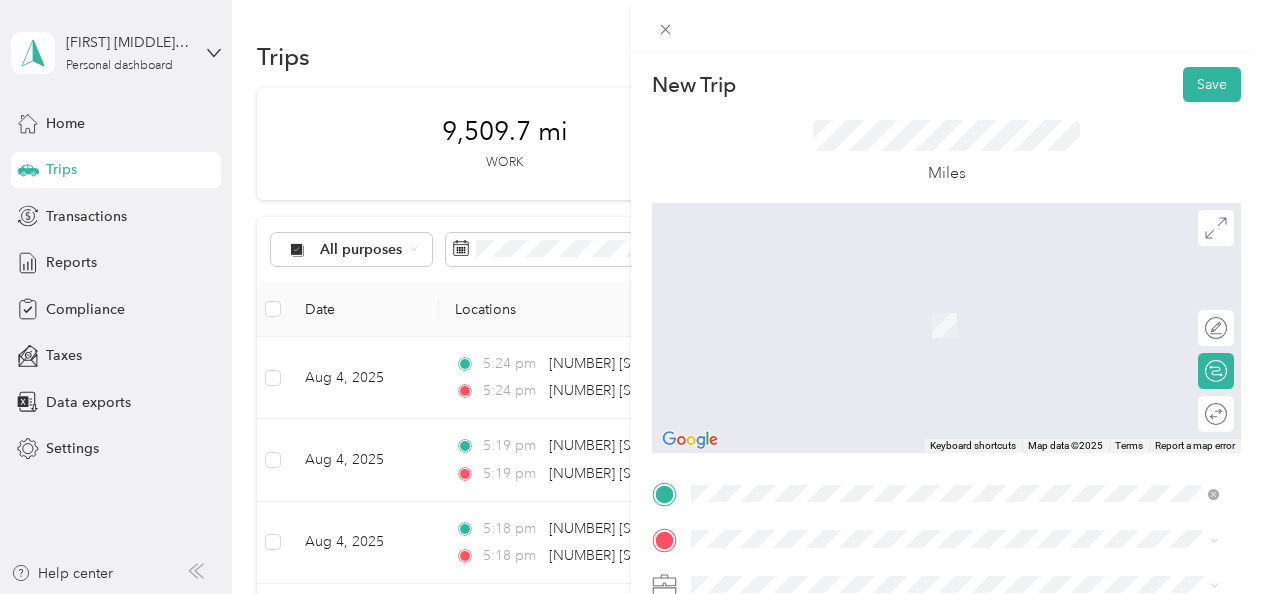 click on "[CITY]
[STATE], [COUNTRY]" at bounding box center (794, 487) 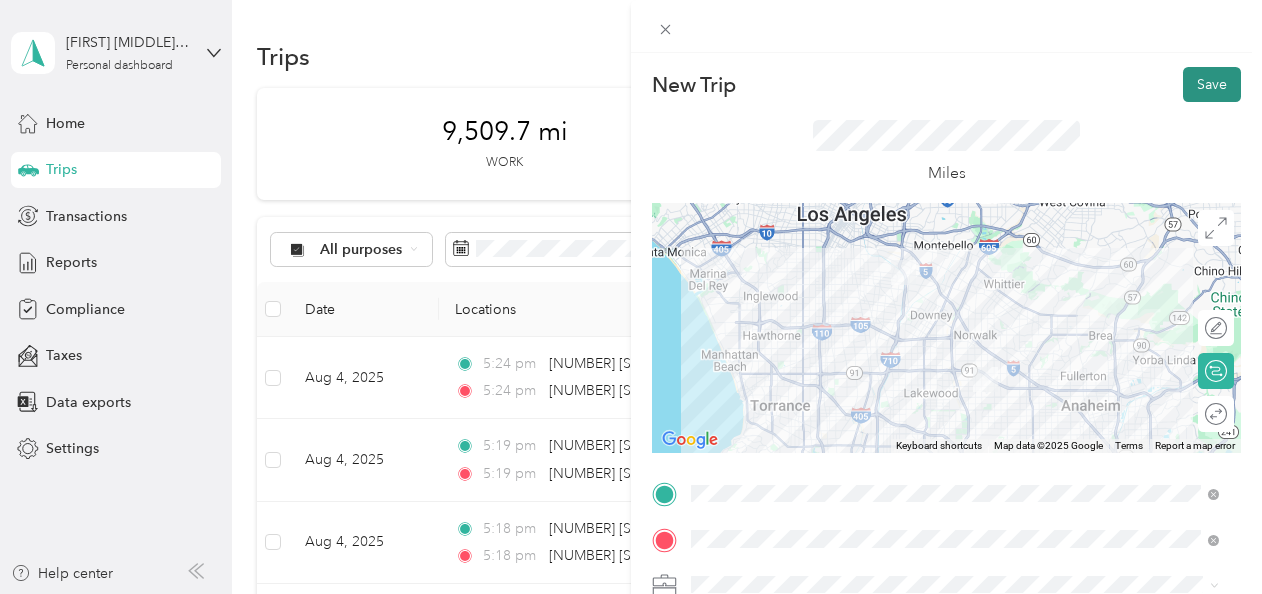 click on "Save" at bounding box center [1212, 84] 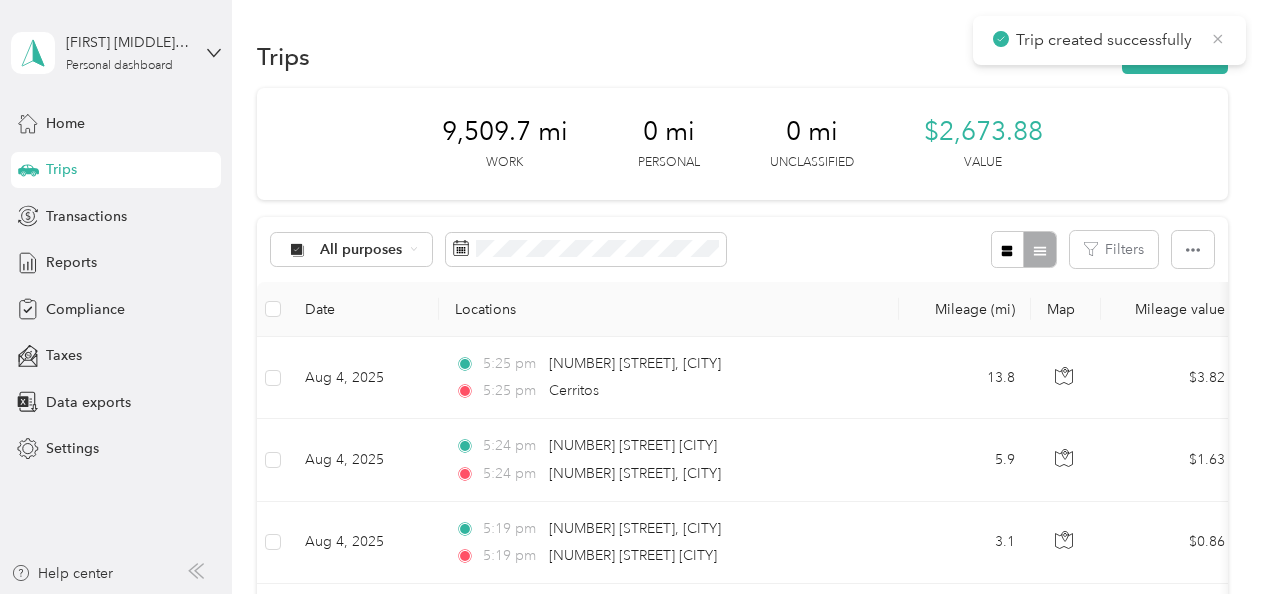 click 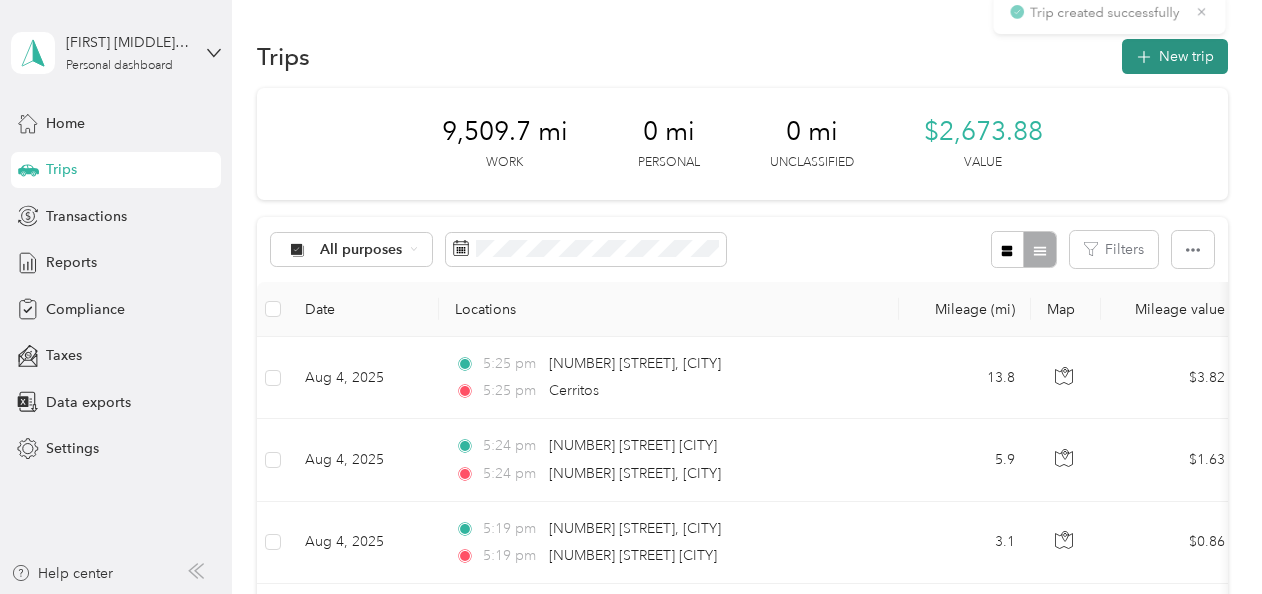 click on "New trip" at bounding box center (1175, 56) 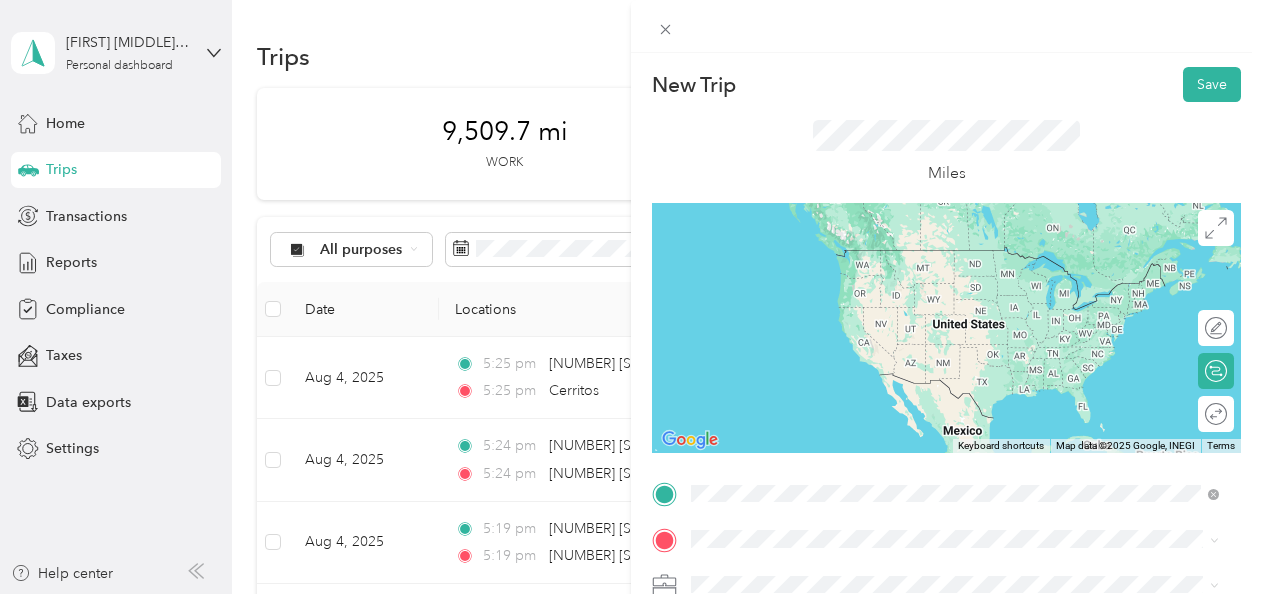 click on "[CITY]
[STATE], [COUNTRY]" at bounding box center [794, 447] 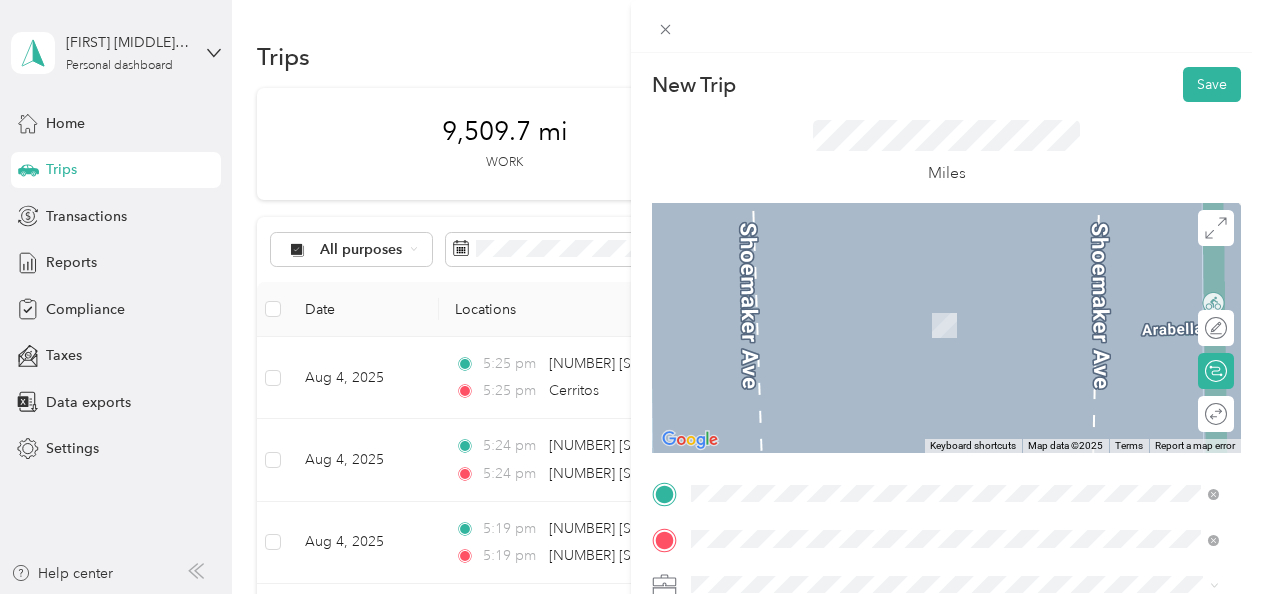 click on "[NUMBER] [STREET]
[CITY], [STATE] [POSTAL_CODE], [COUNTRY]" at bounding box center [873, 304] 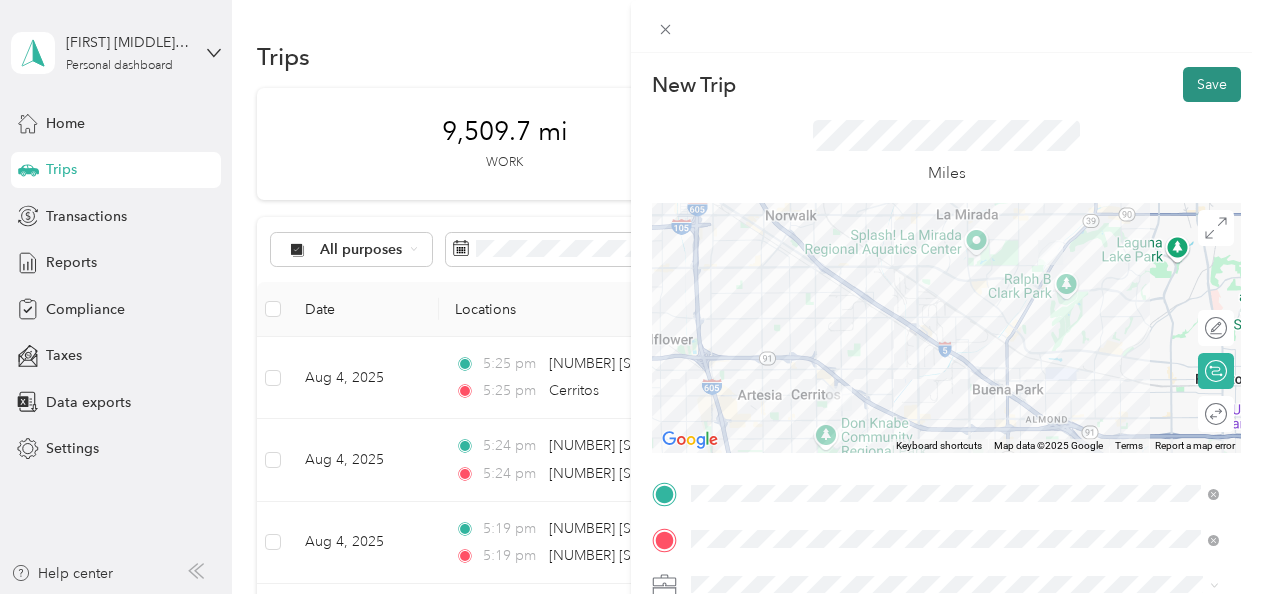 click on "Save" at bounding box center [1212, 84] 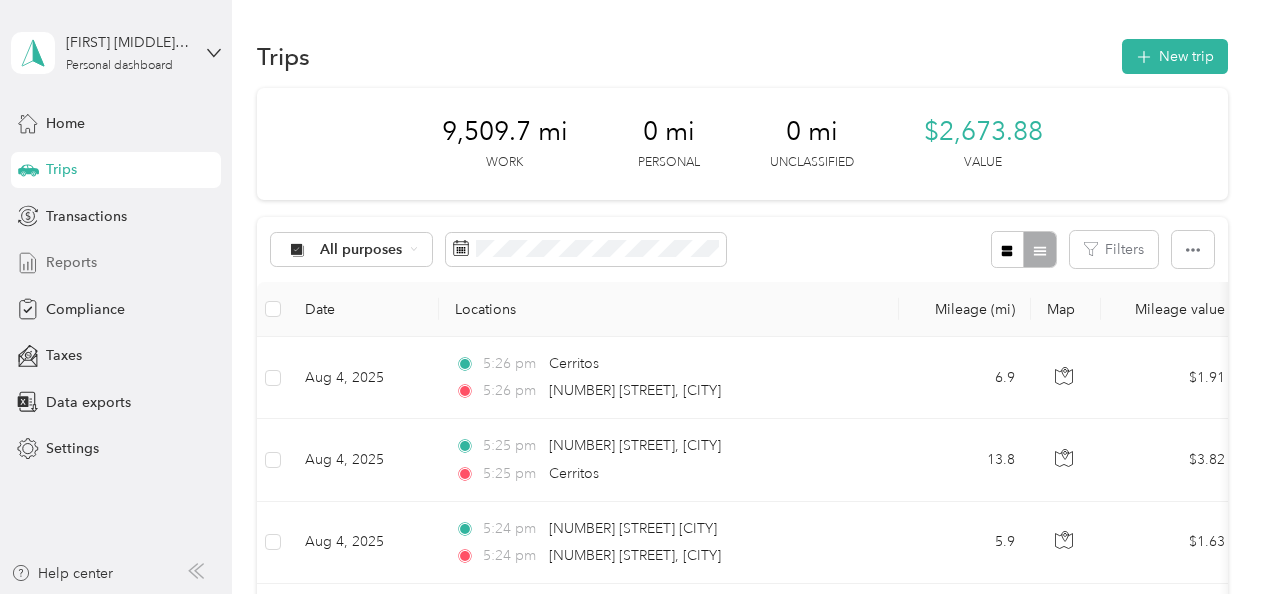 click on "Reports" at bounding box center [71, 262] 